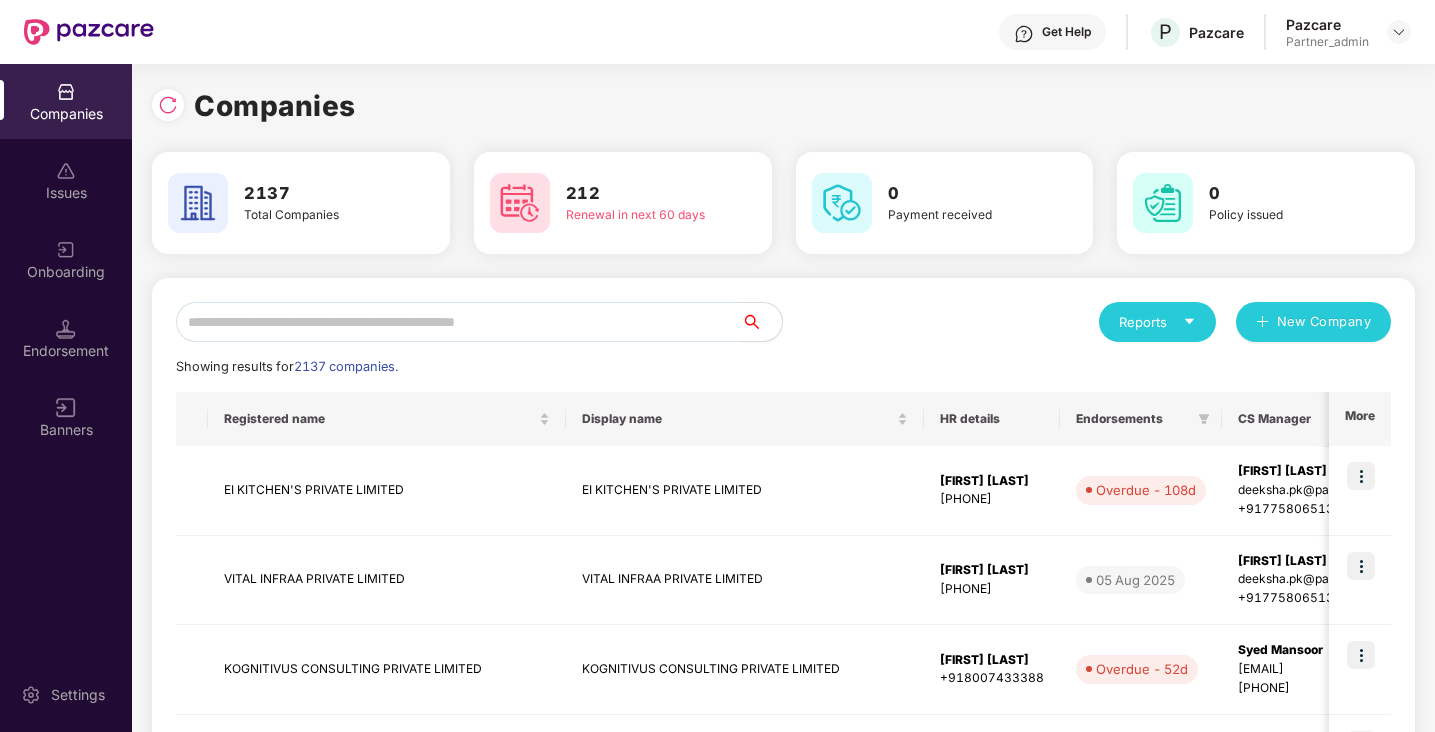 scroll, scrollTop: 0, scrollLeft: 0, axis: both 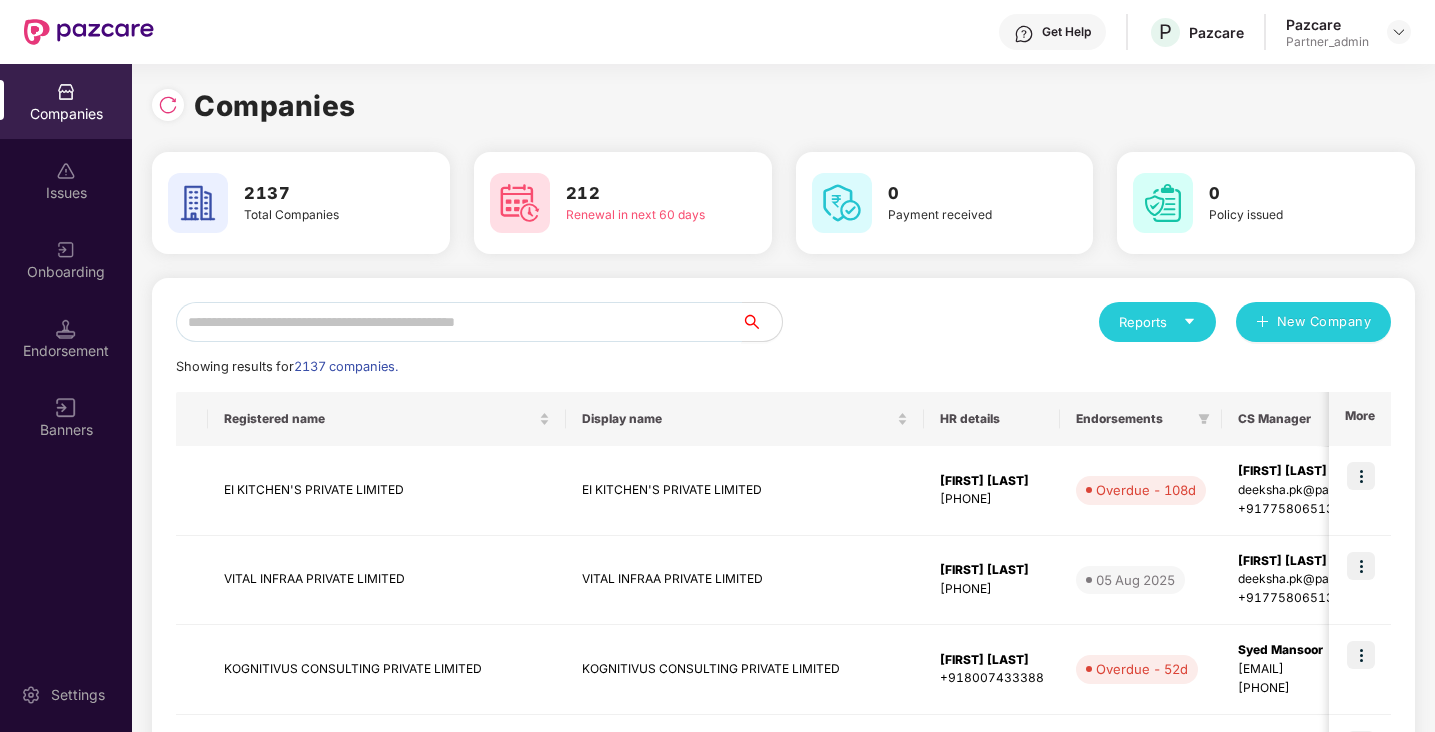 click at bounding box center [459, 322] 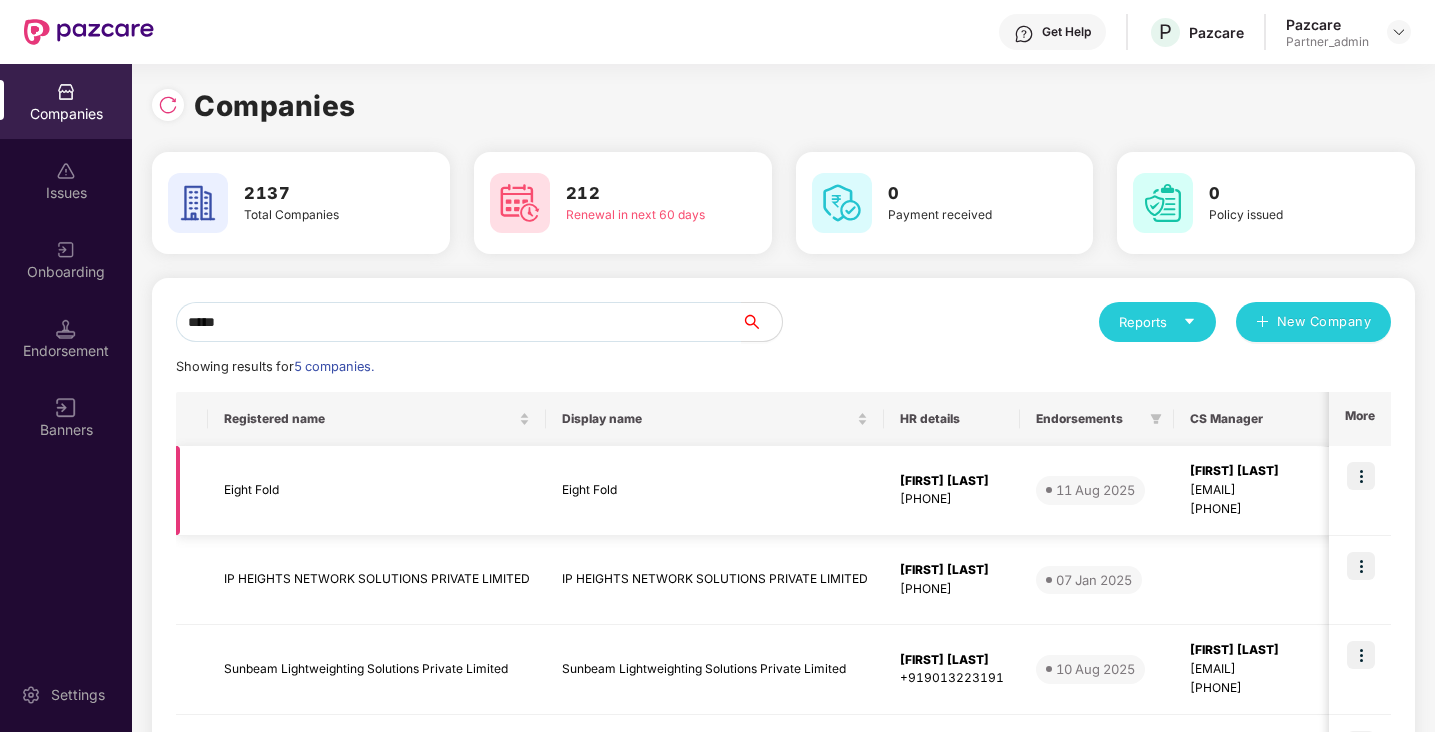 type on "*****" 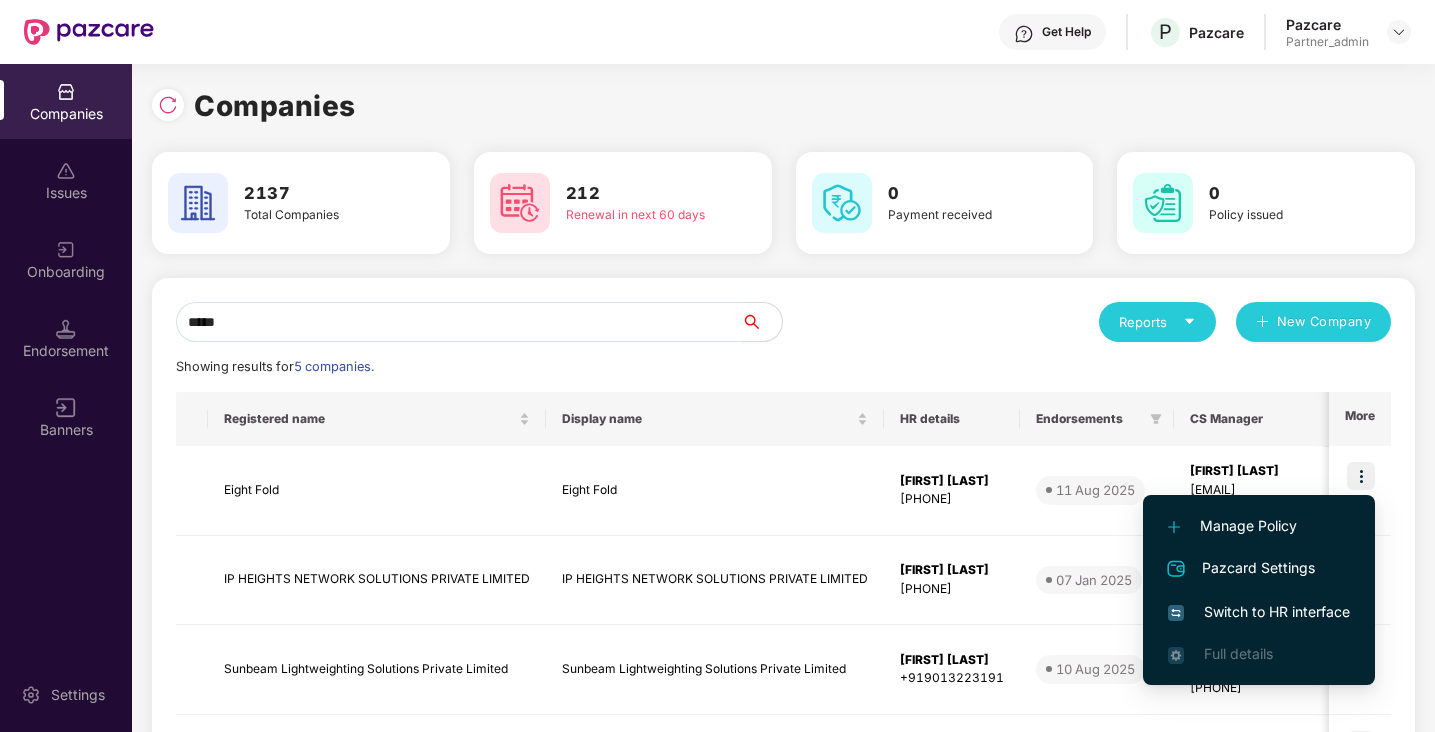 click on "Switch to HR interface" at bounding box center (1259, 612) 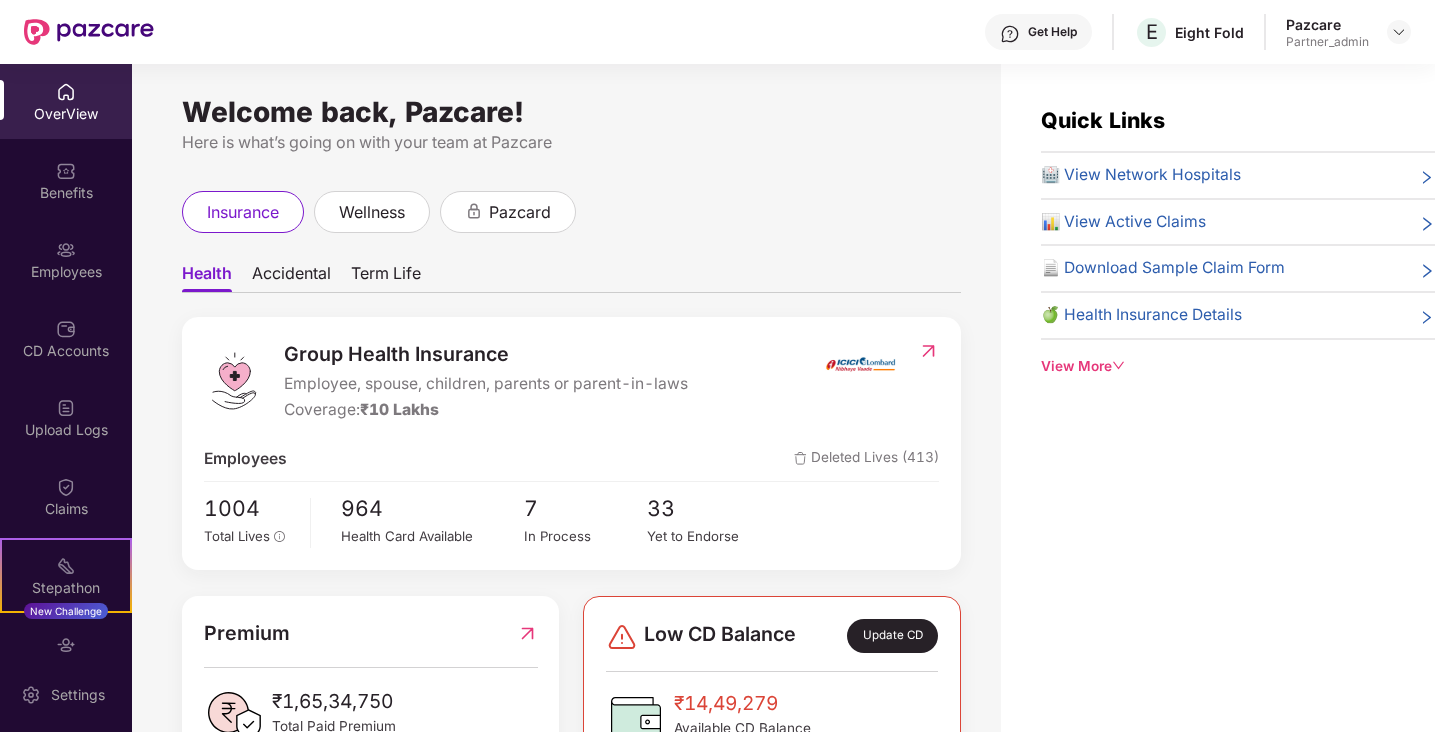 click at bounding box center (66, 250) 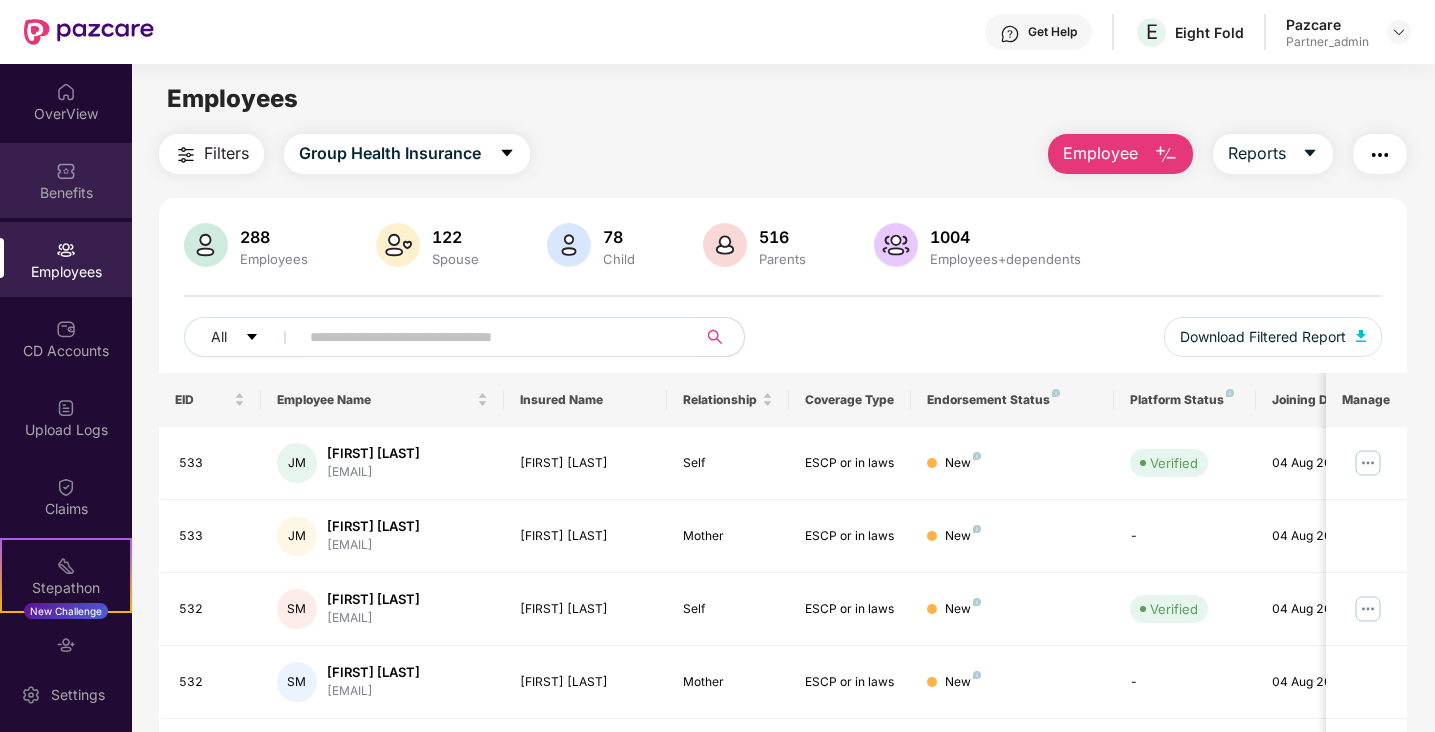 click on "Benefits" at bounding box center [66, 193] 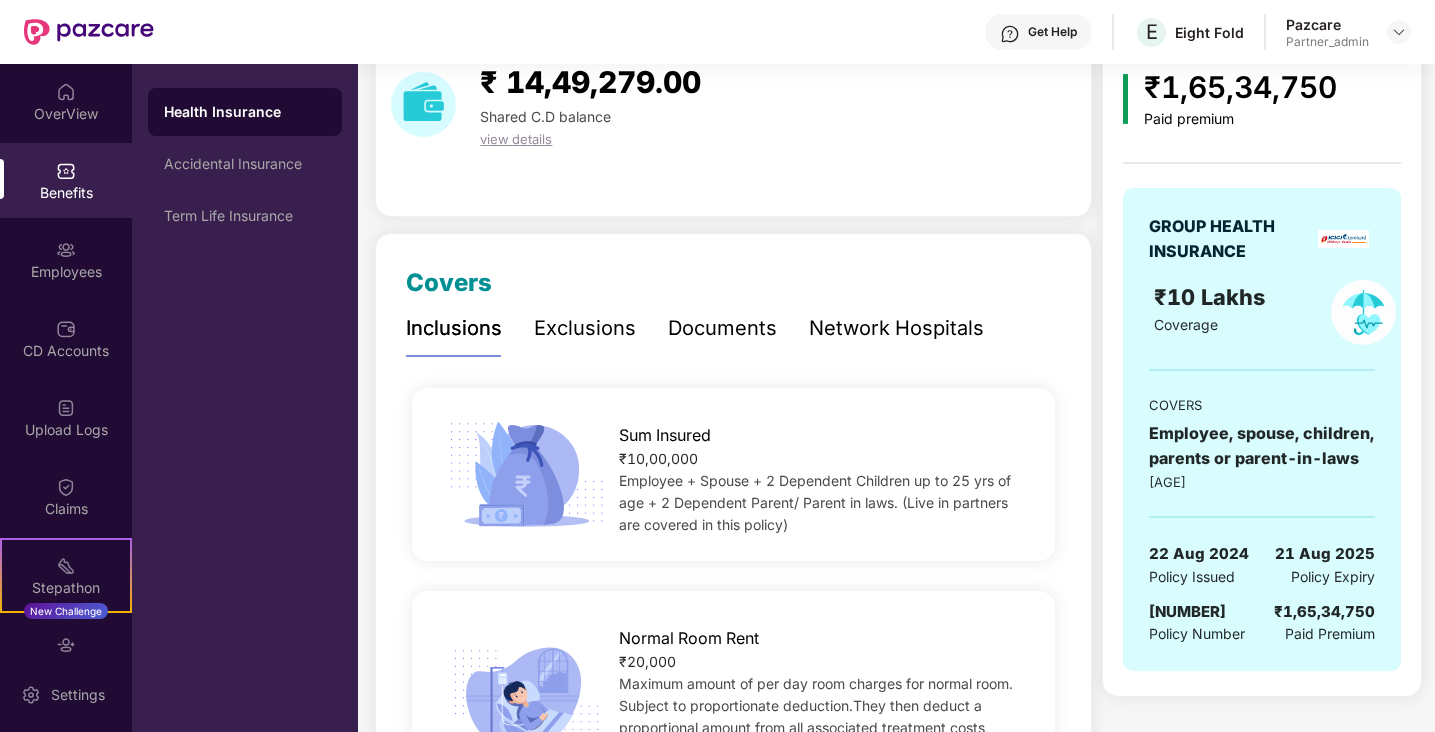 scroll, scrollTop: 92, scrollLeft: 0, axis: vertical 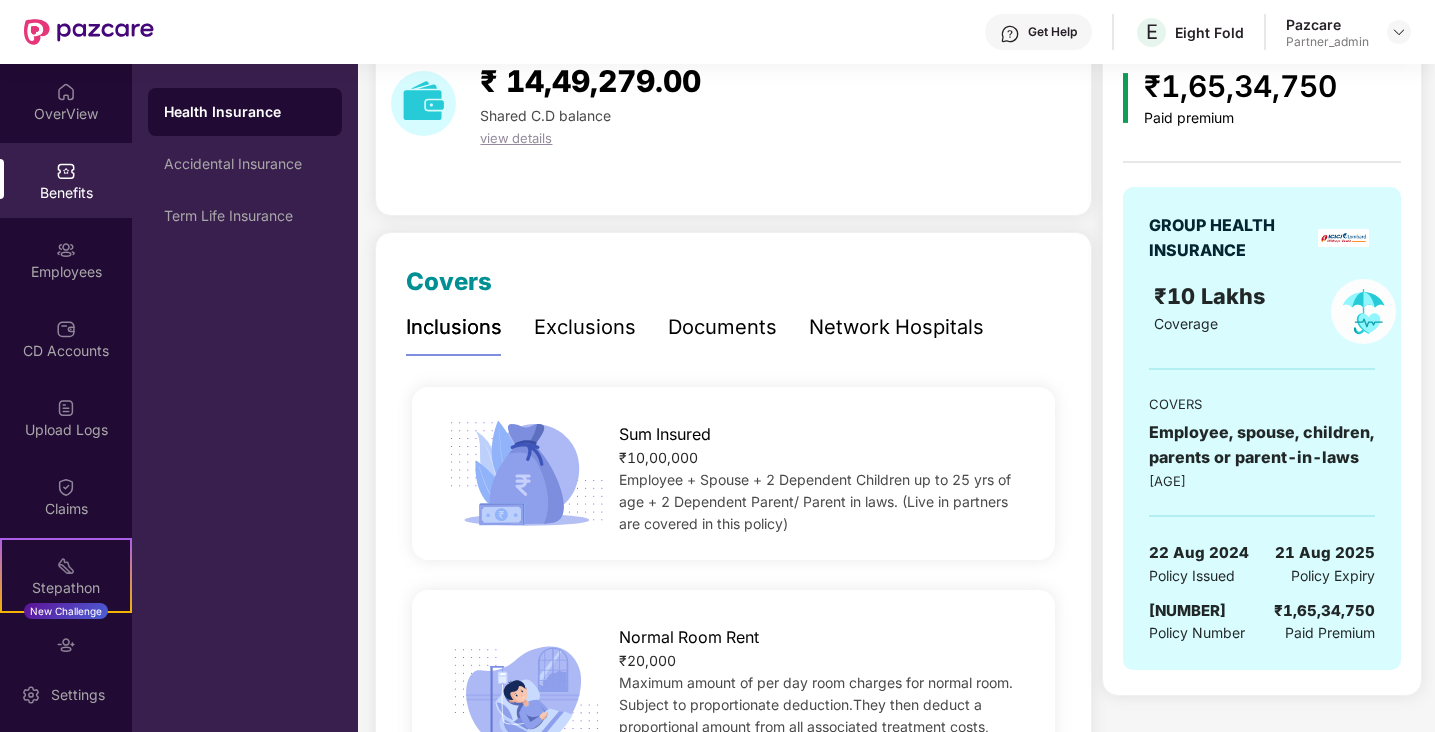 click on "[NUMBER]" at bounding box center (1187, 610) 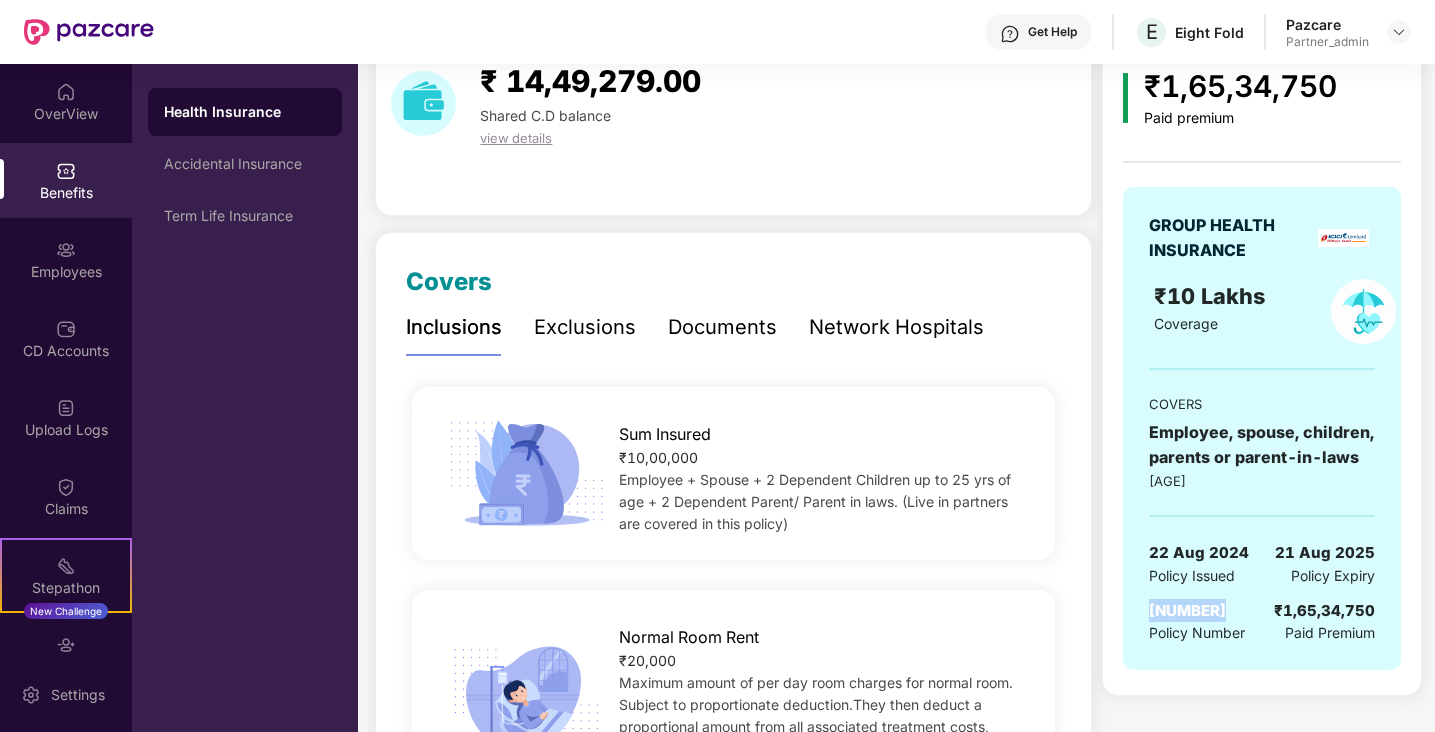 click on "[NUMBER]" at bounding box center (1187, 610) 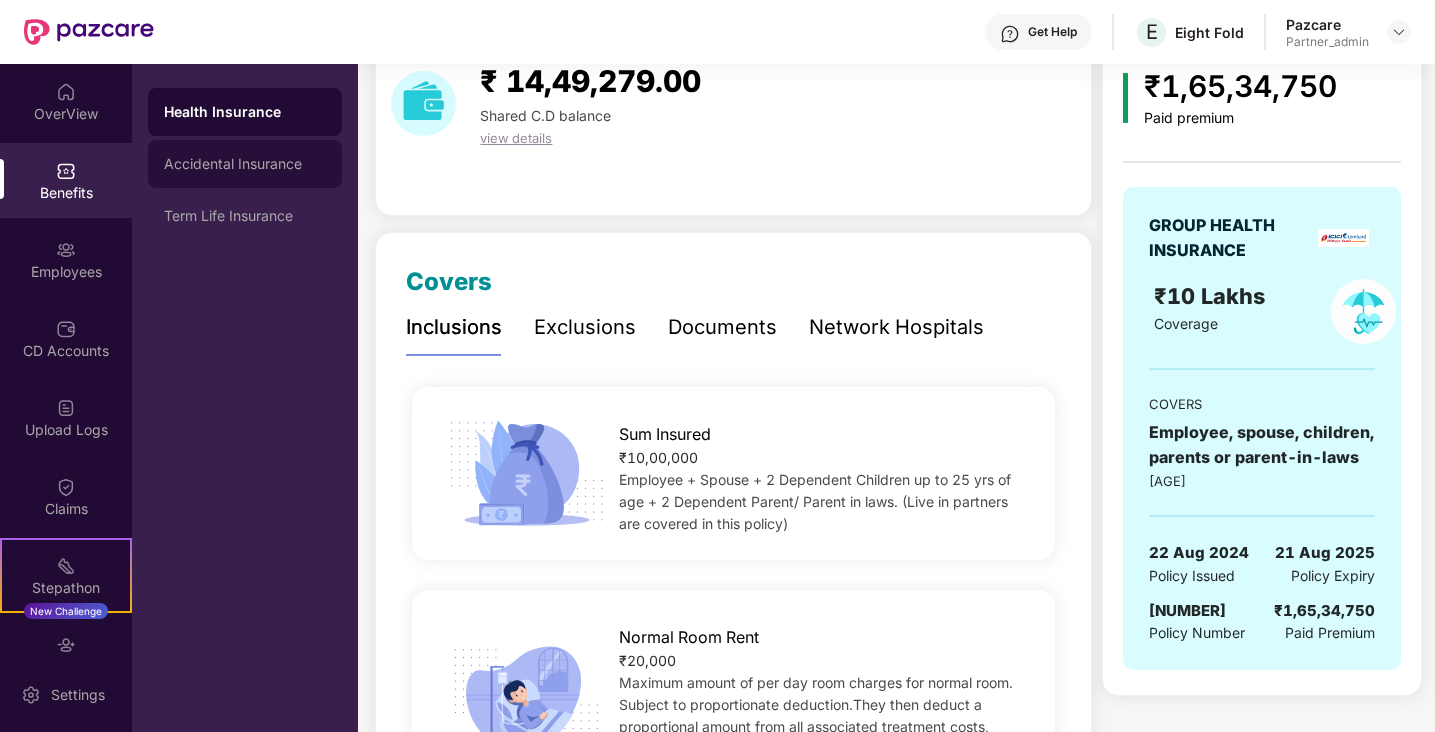 click on "Accidental Insurance" at bounding box center [245, 164] 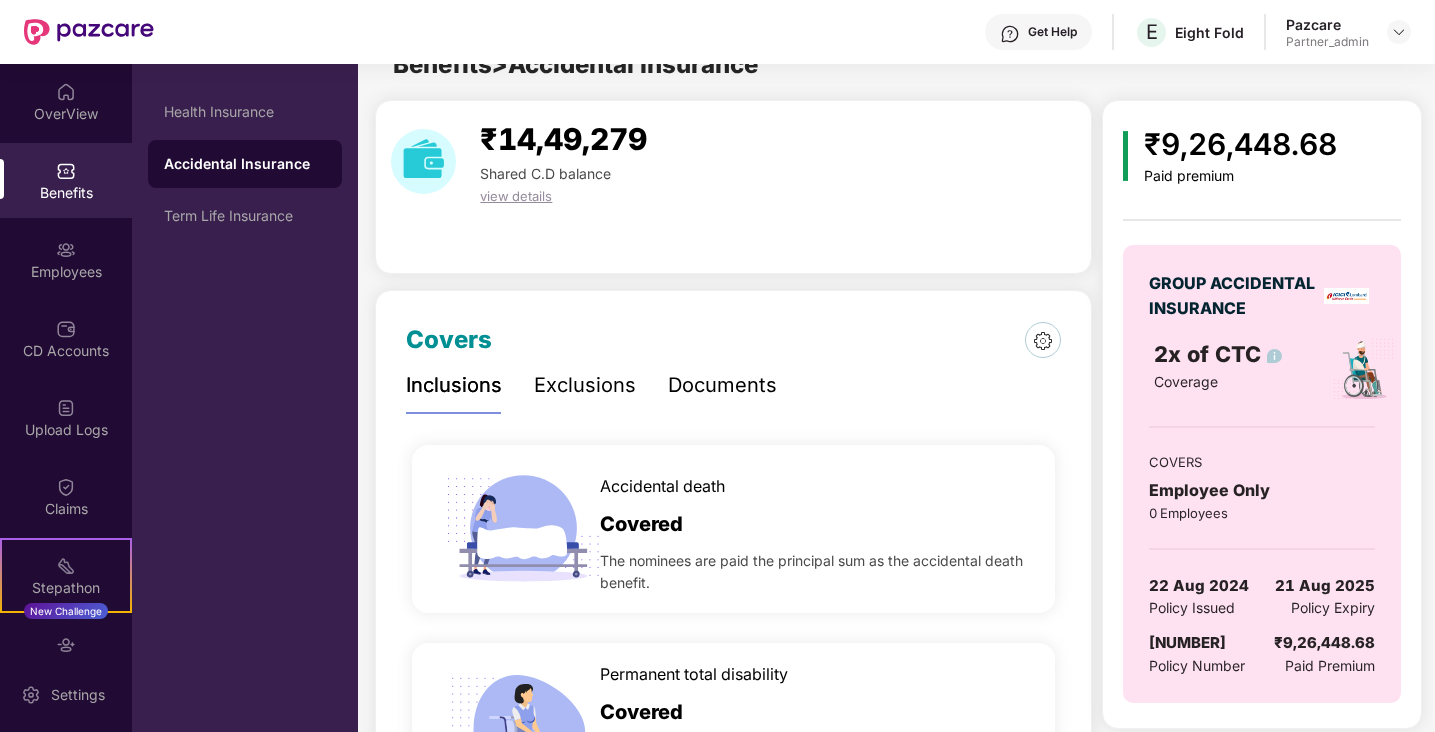 scroll, scrollTop: 92, scrollLeft: 0, axis: vertical 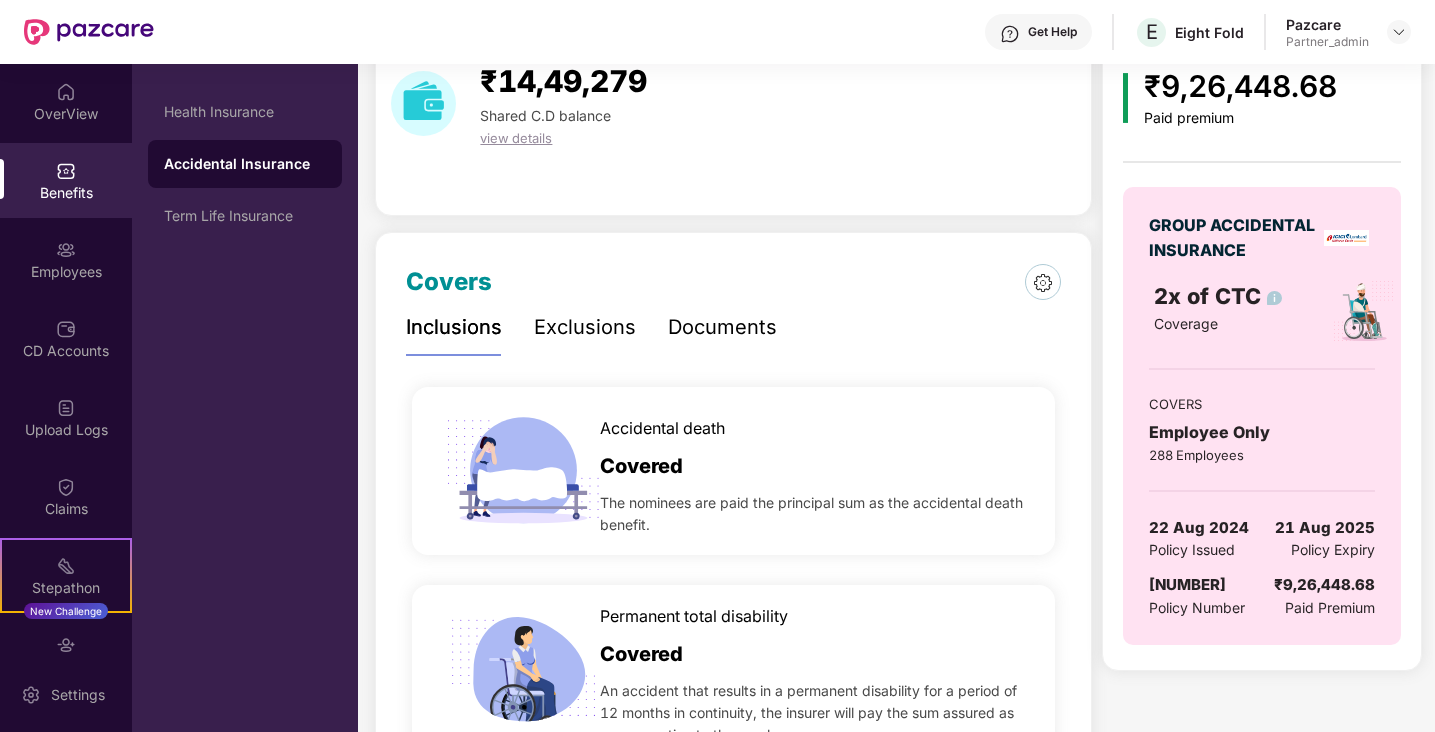 click on "[NUMBER]" at bounding box center [1187, 584] 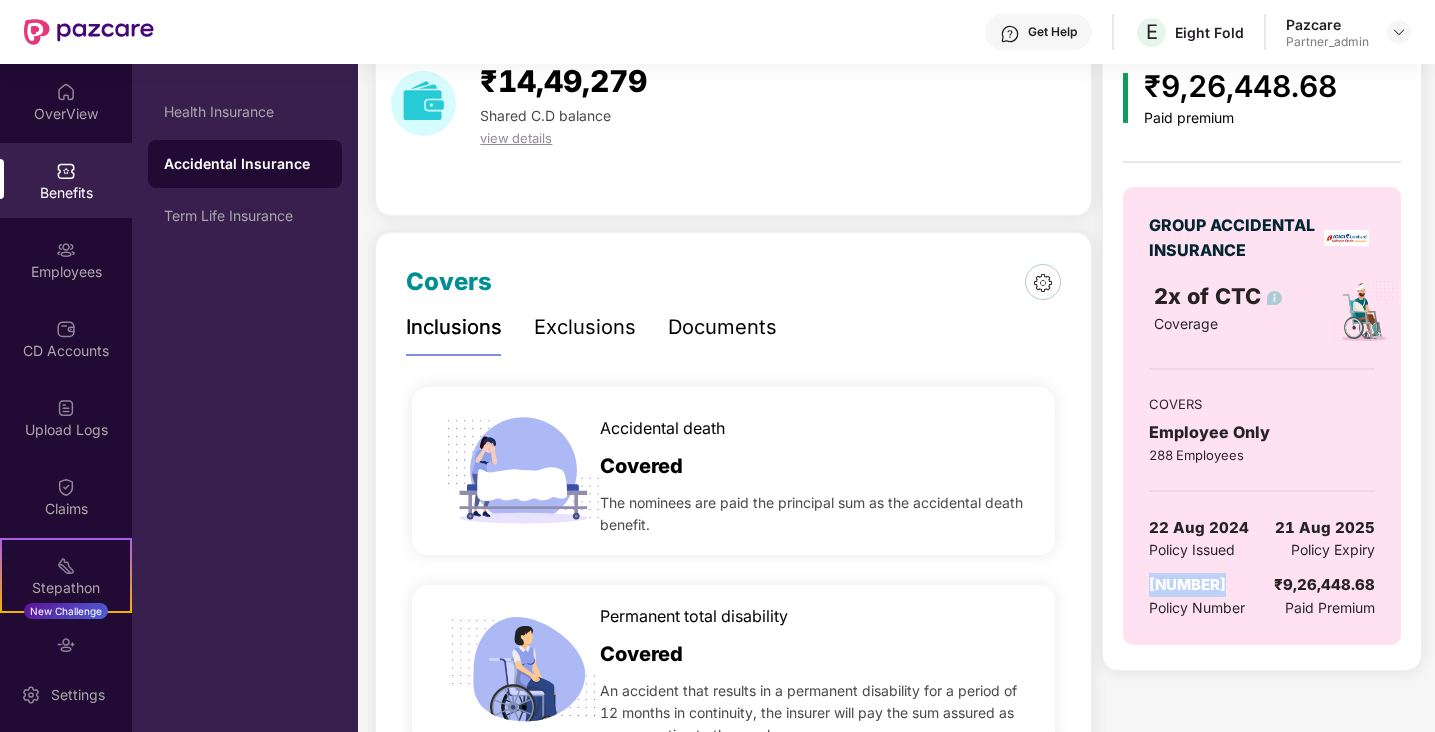 click on "[NUMBER]" at bounding box center (1187, 584) 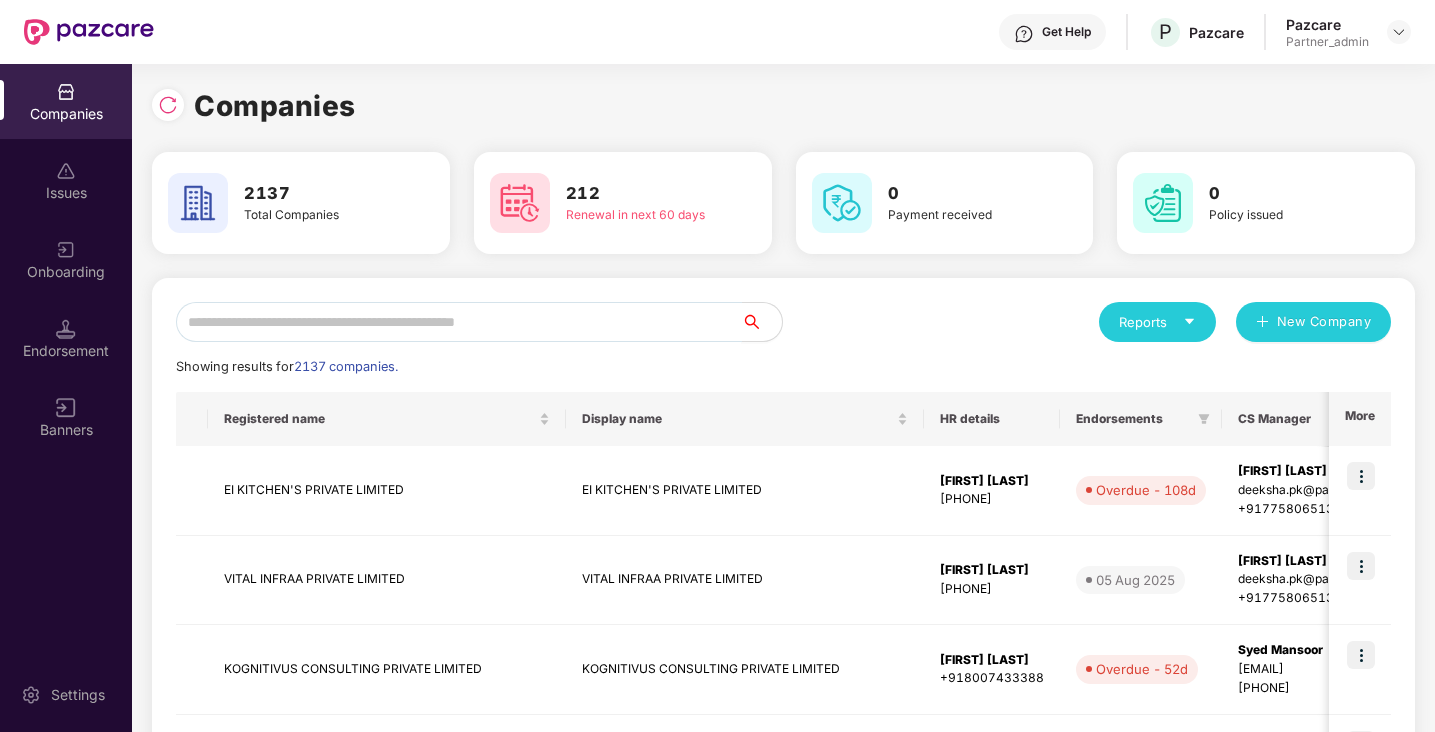click at bounding box center [459, 322] 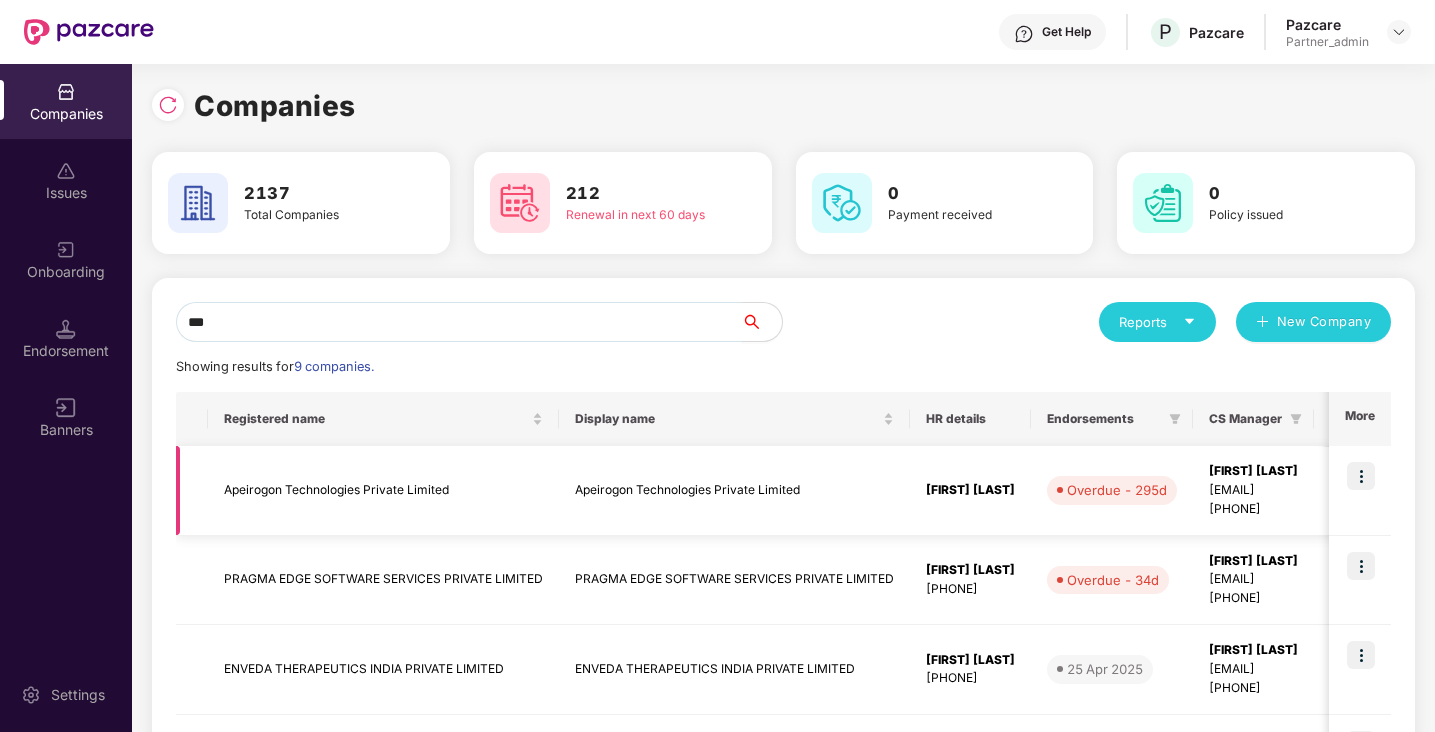 type on "***" 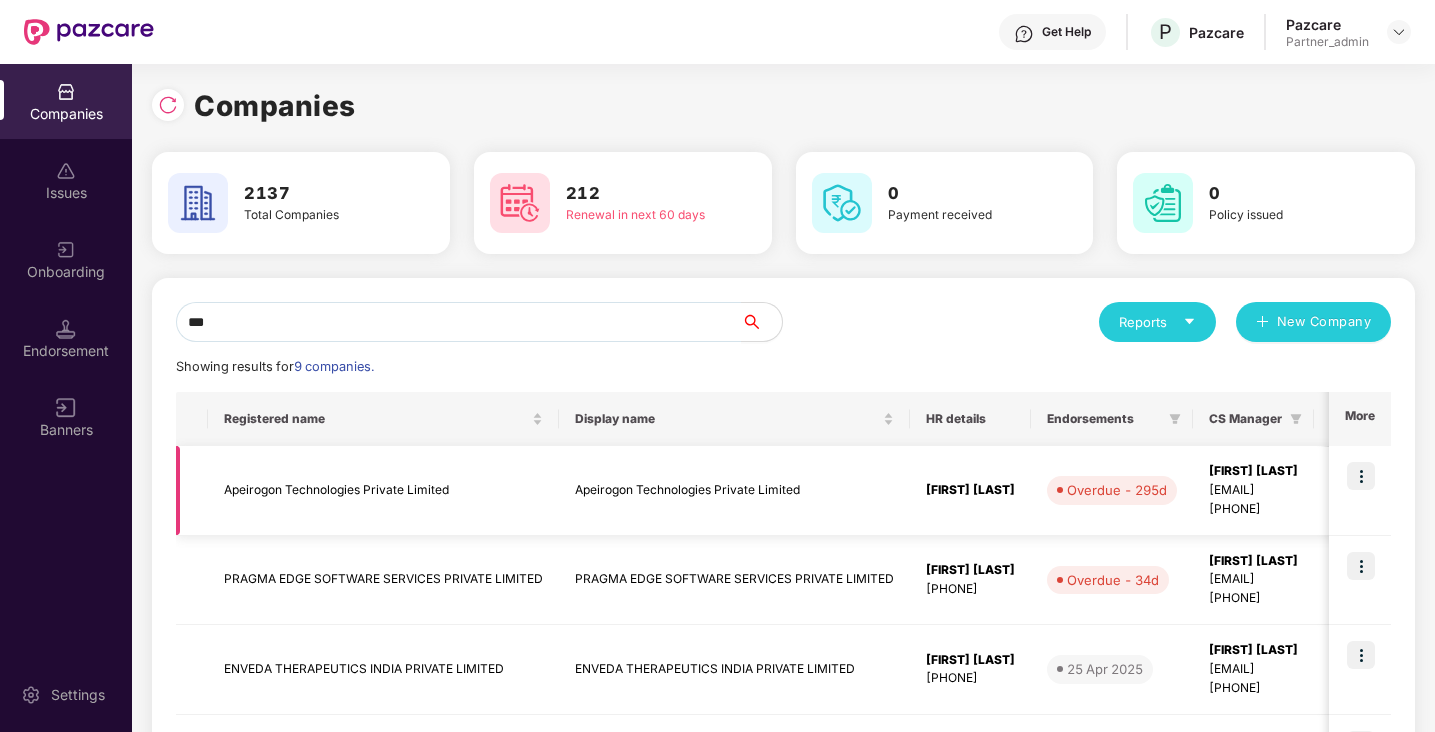 click at bounding box center [1361, 476] 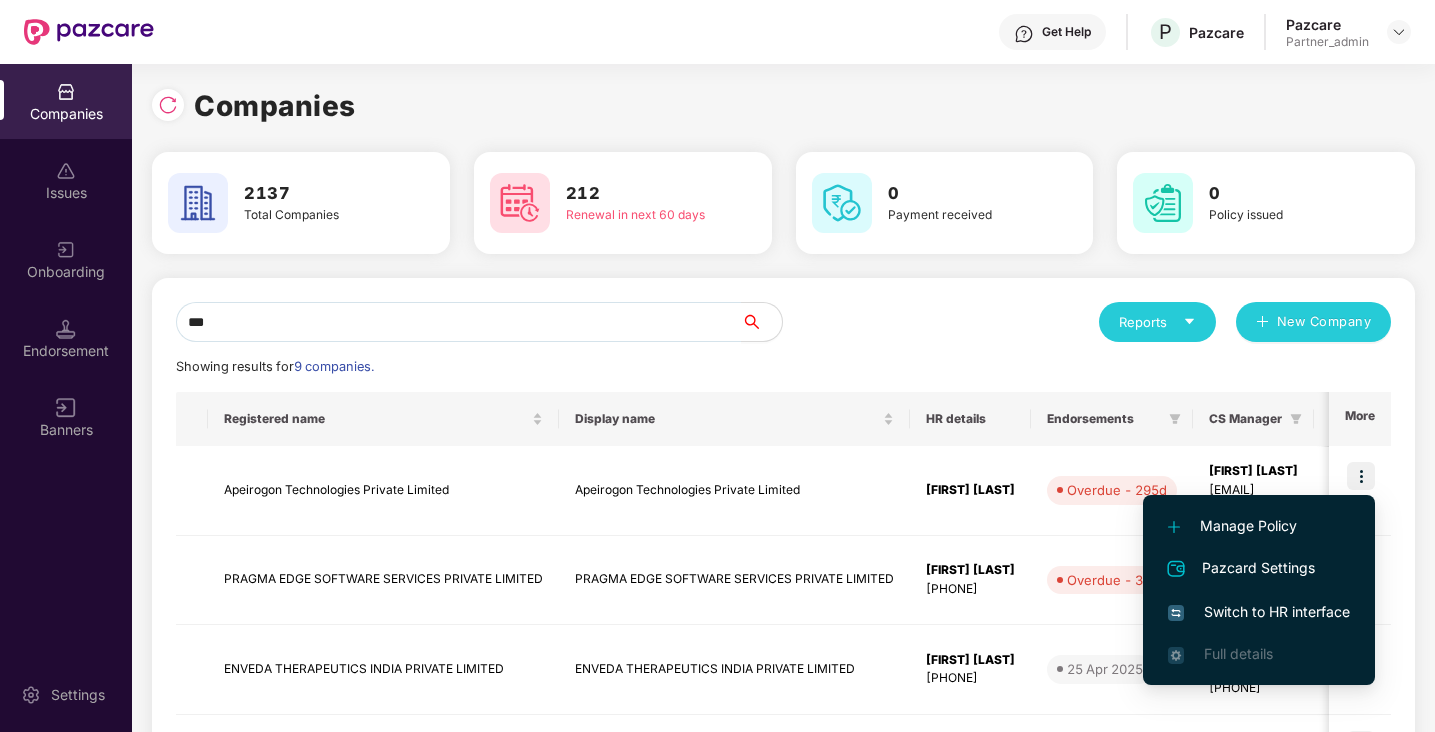click on "Switch to HR interface" at bounding box center (1259, 612) 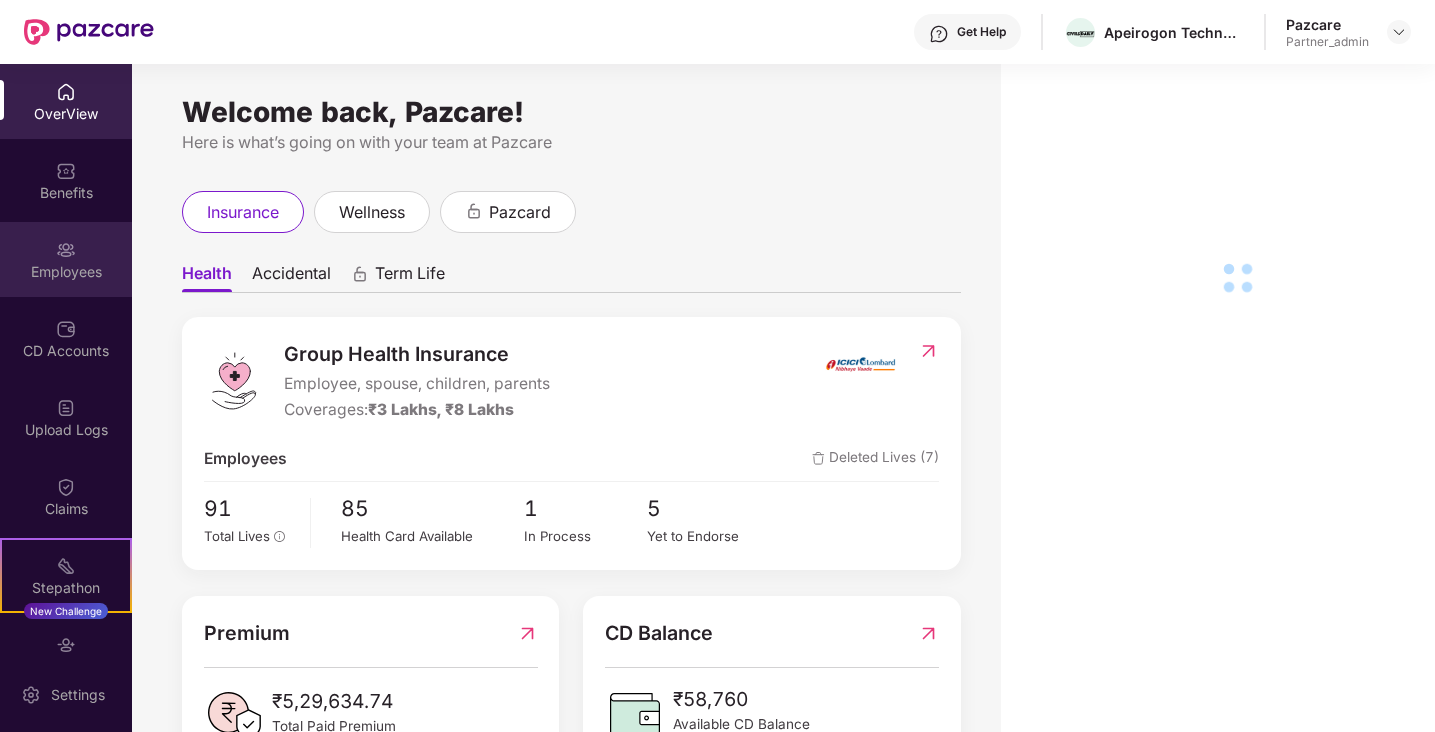 click at bounding box center [66, 250] 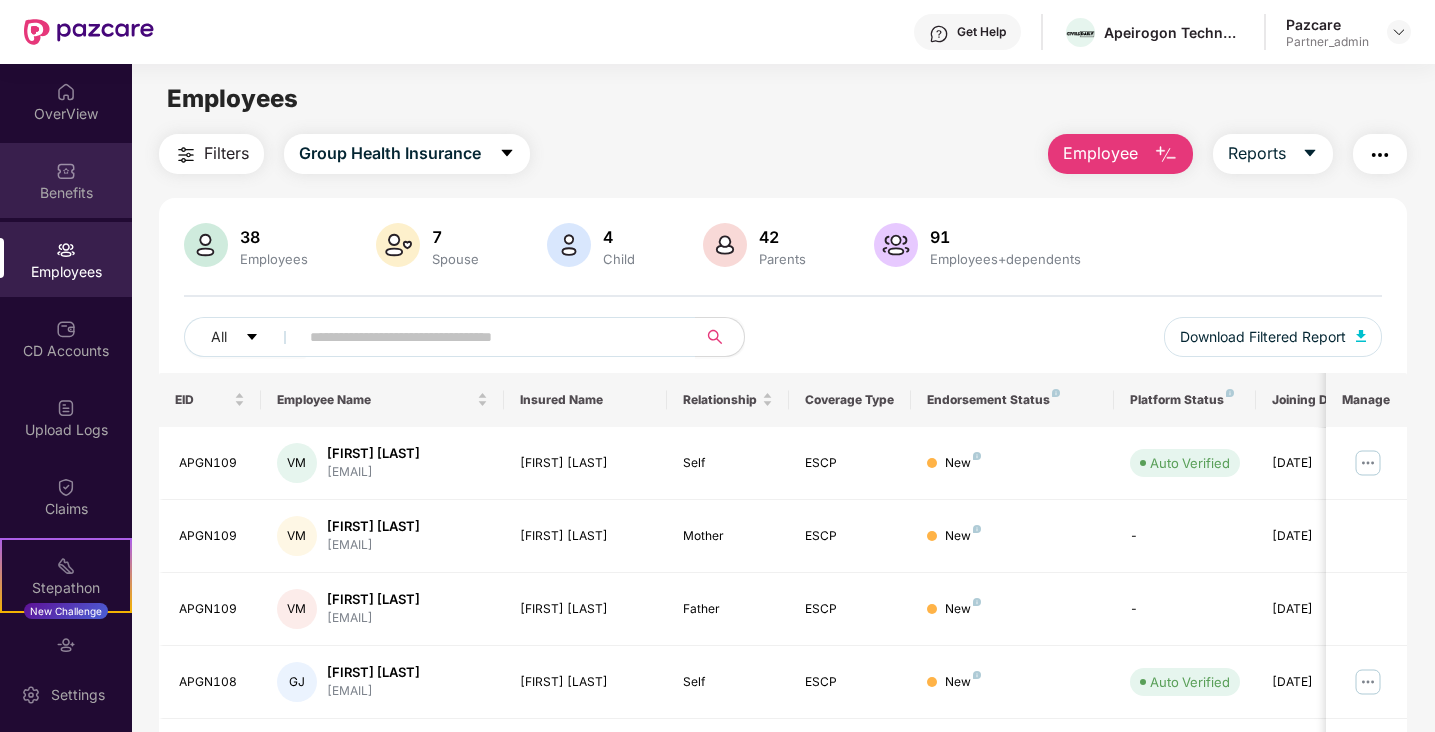 click on "Benefits" at bounding box center [66, 193] 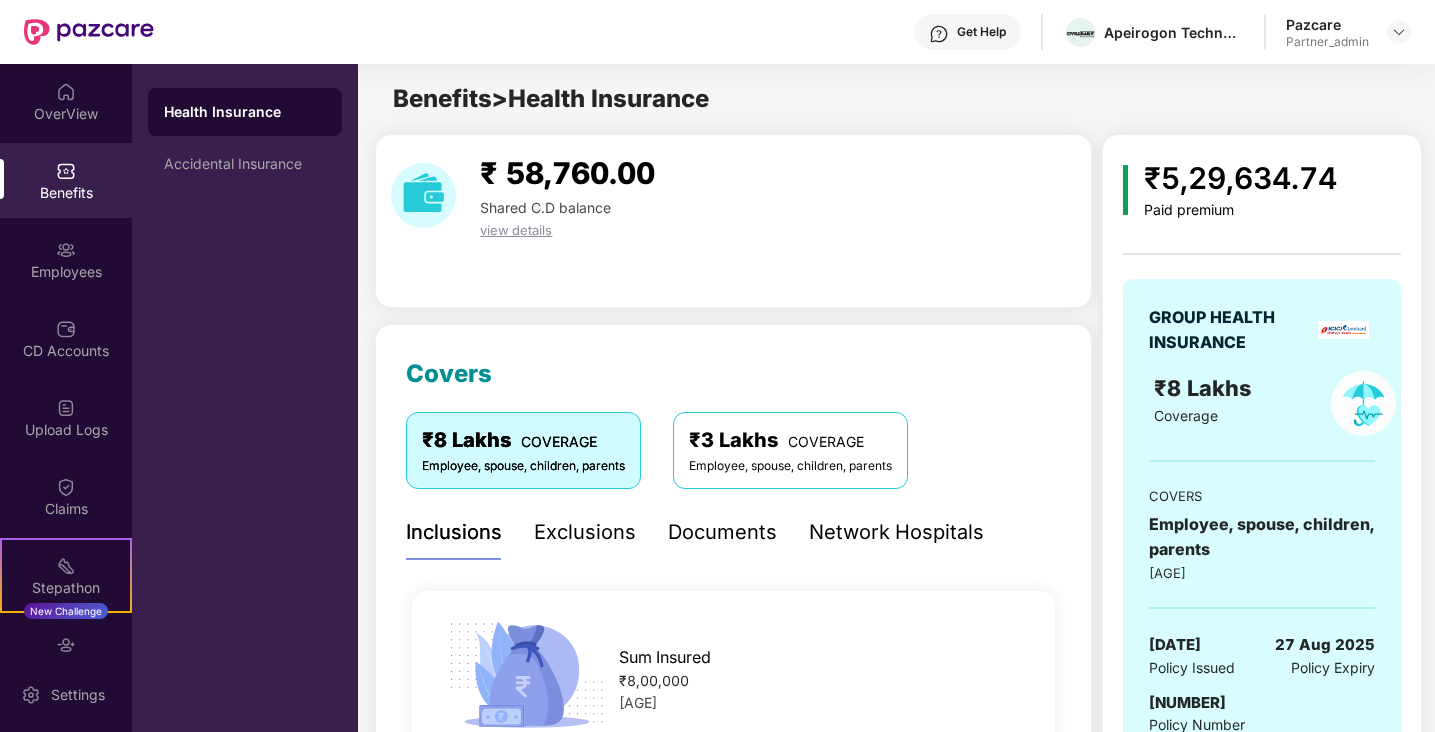 click on "[NUMBER]" at bounding box center (1187, 702) 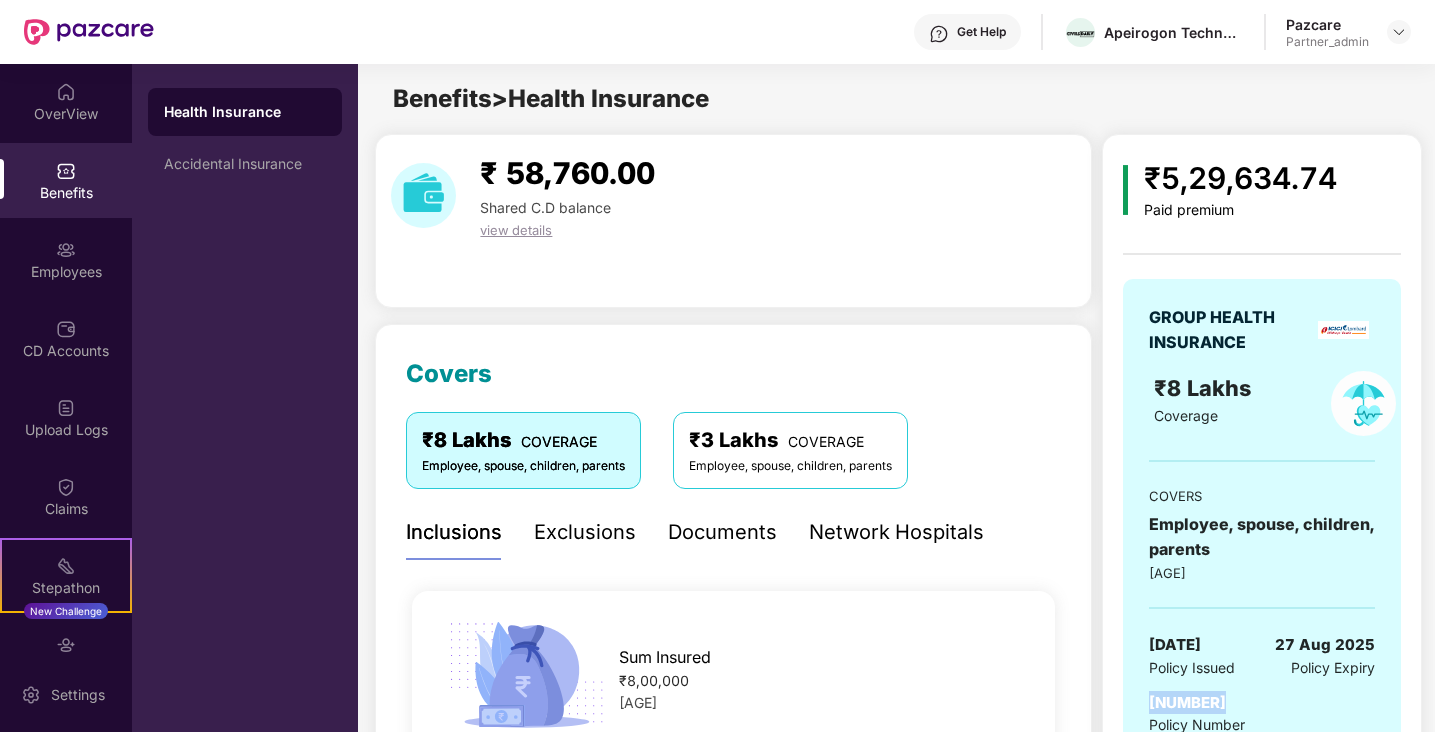 click on "[NUMBER]" at bounding box center (1187, 702) 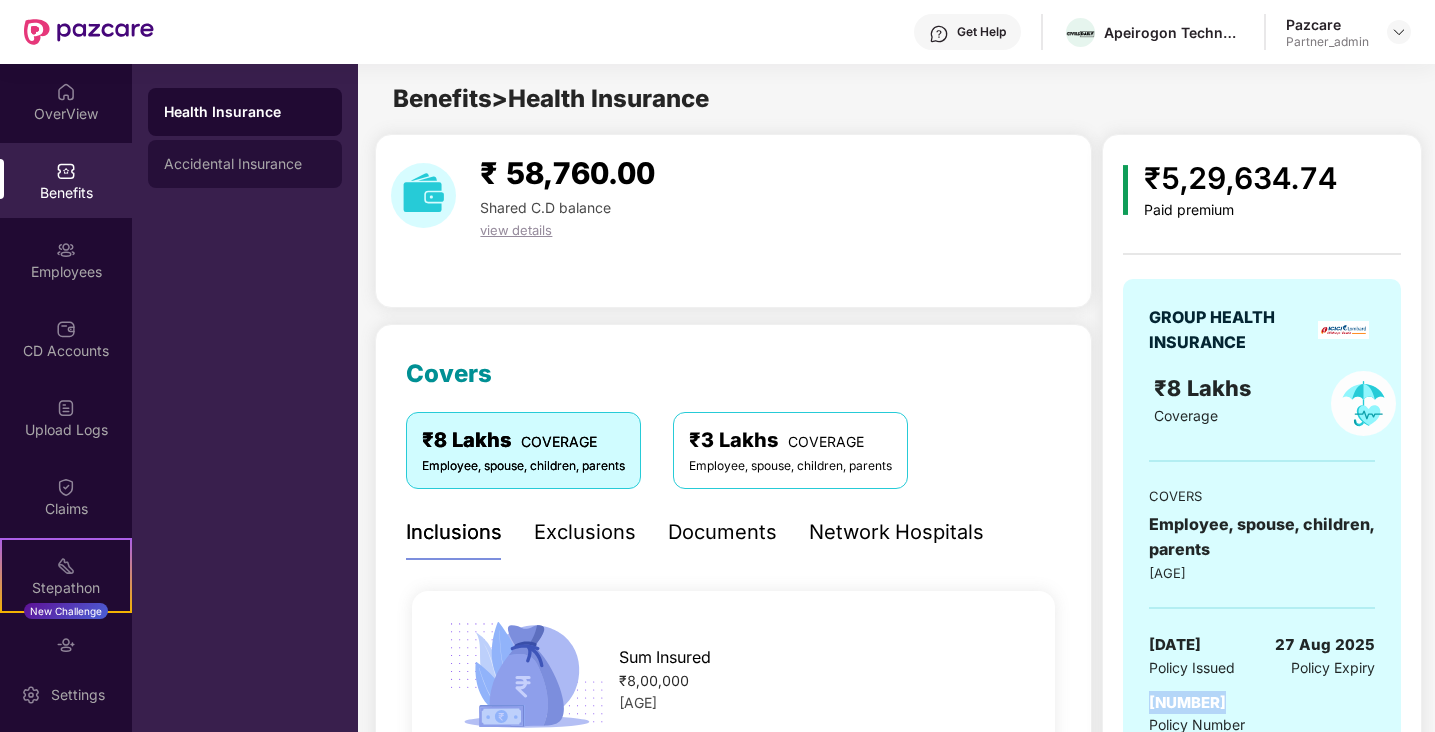 click on "Accidental Insurance" at bounding box center (245, 164) 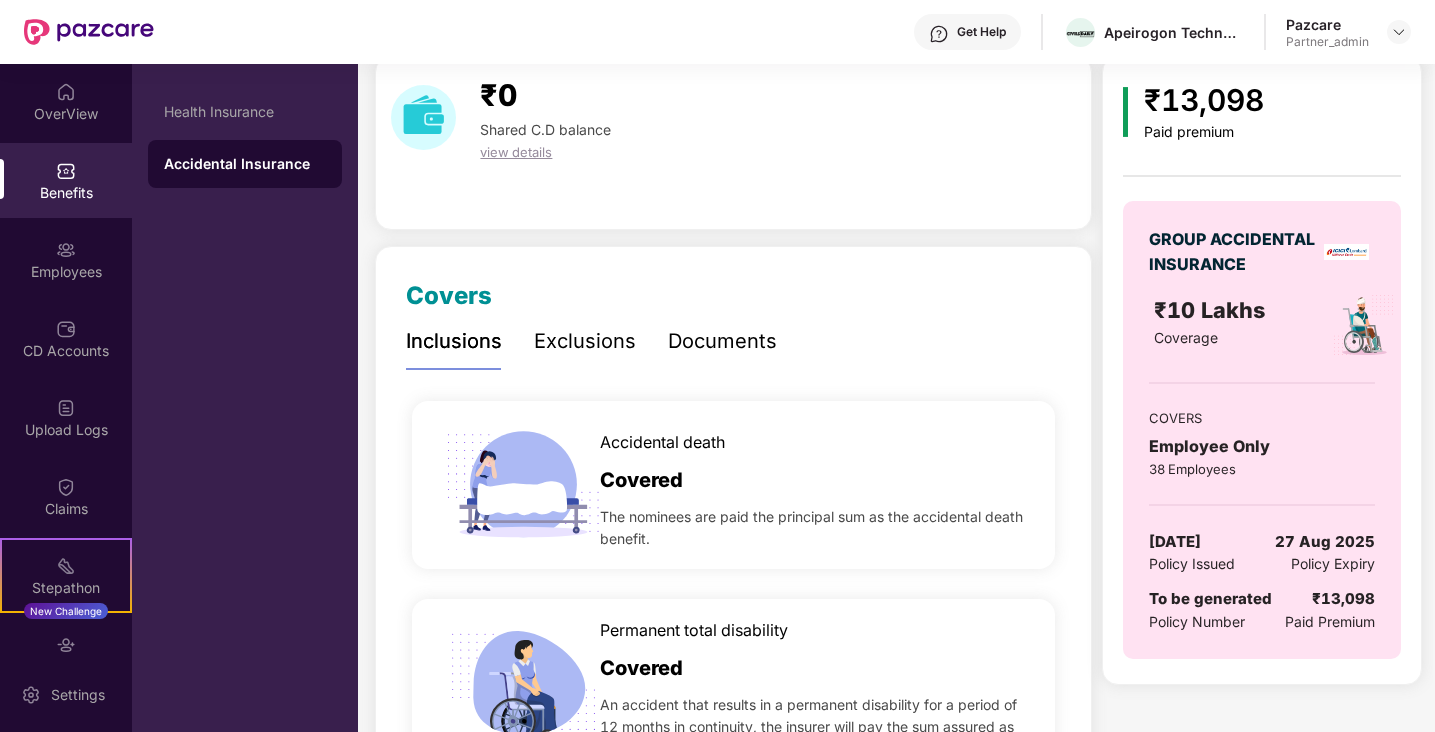 scroll, scrollTop: 27, scrollLeft: 0, axis: vertical 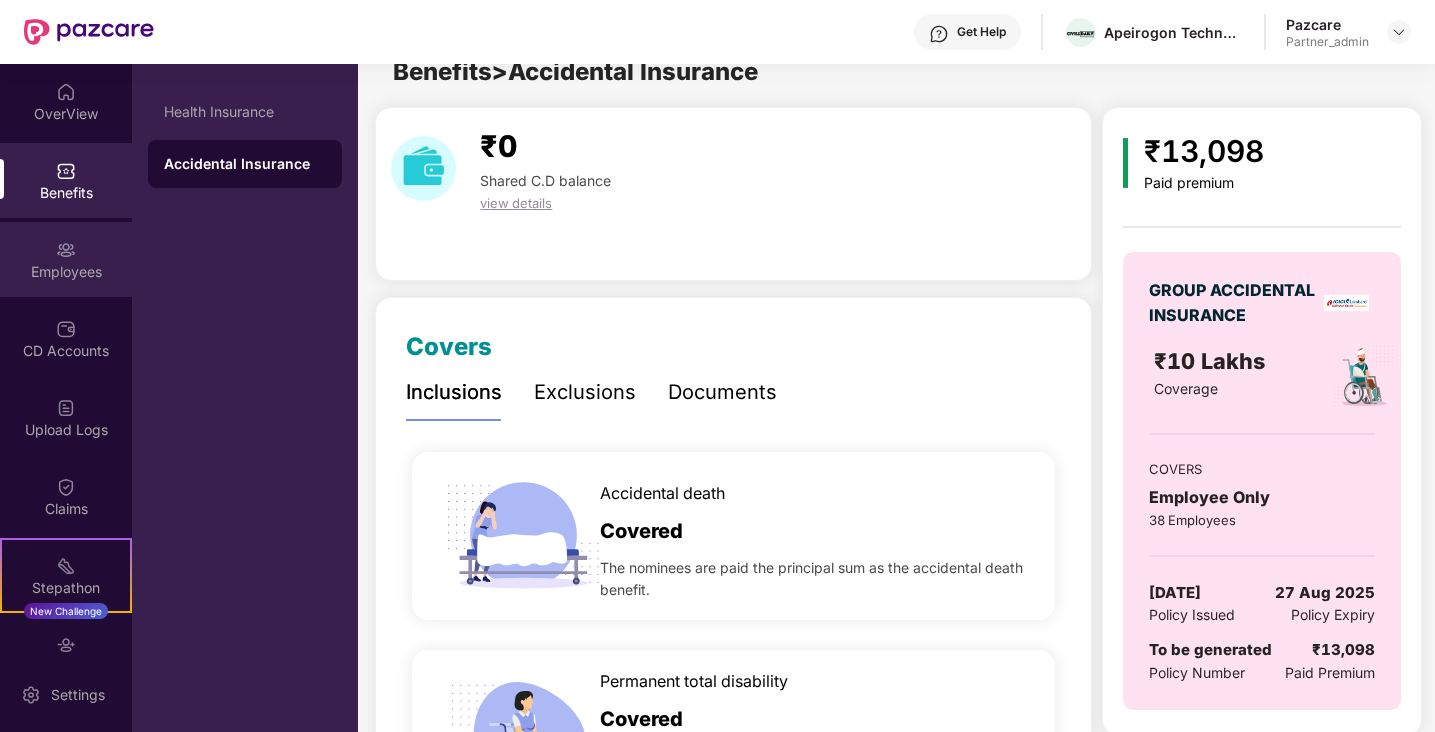 click on "Employees" at bounding box center (66, 272) 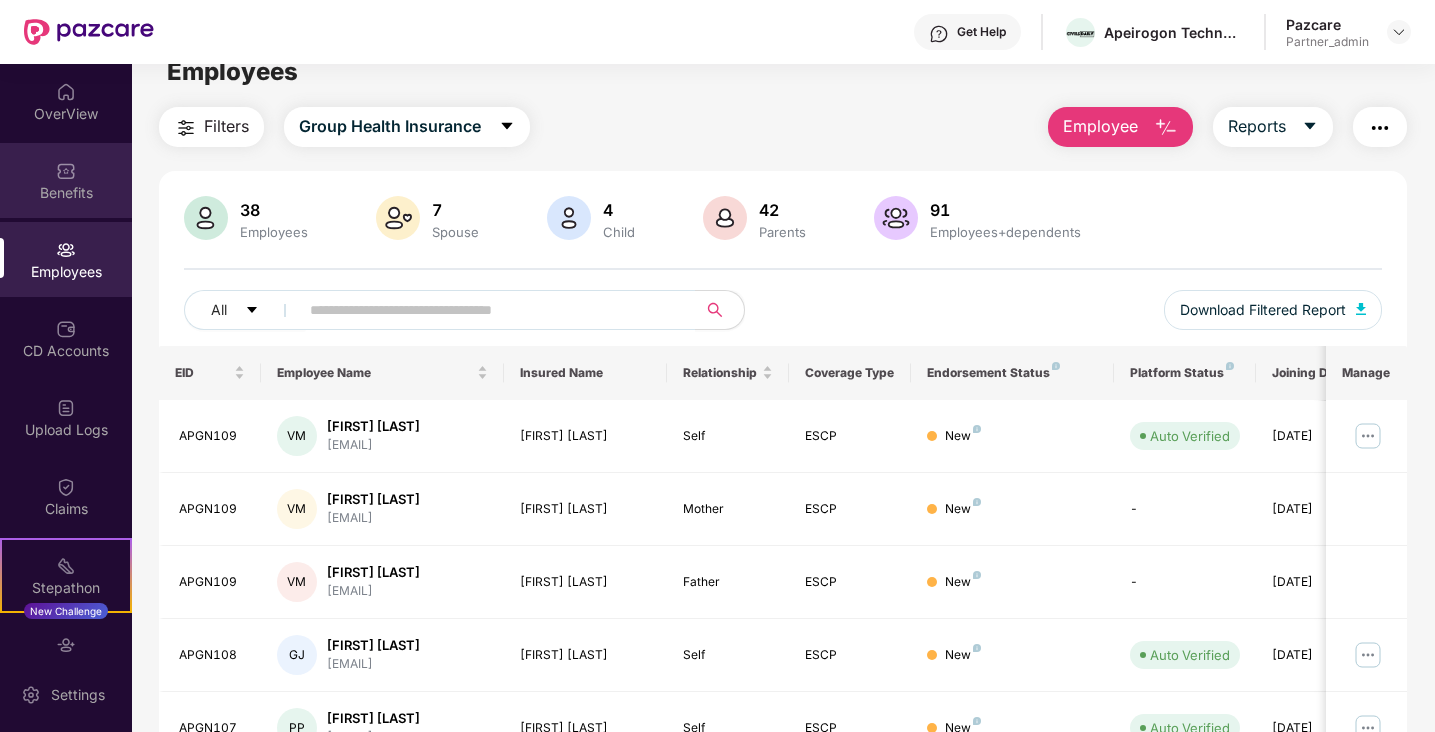 click on "Benefits" at bounding box center (66, 193) 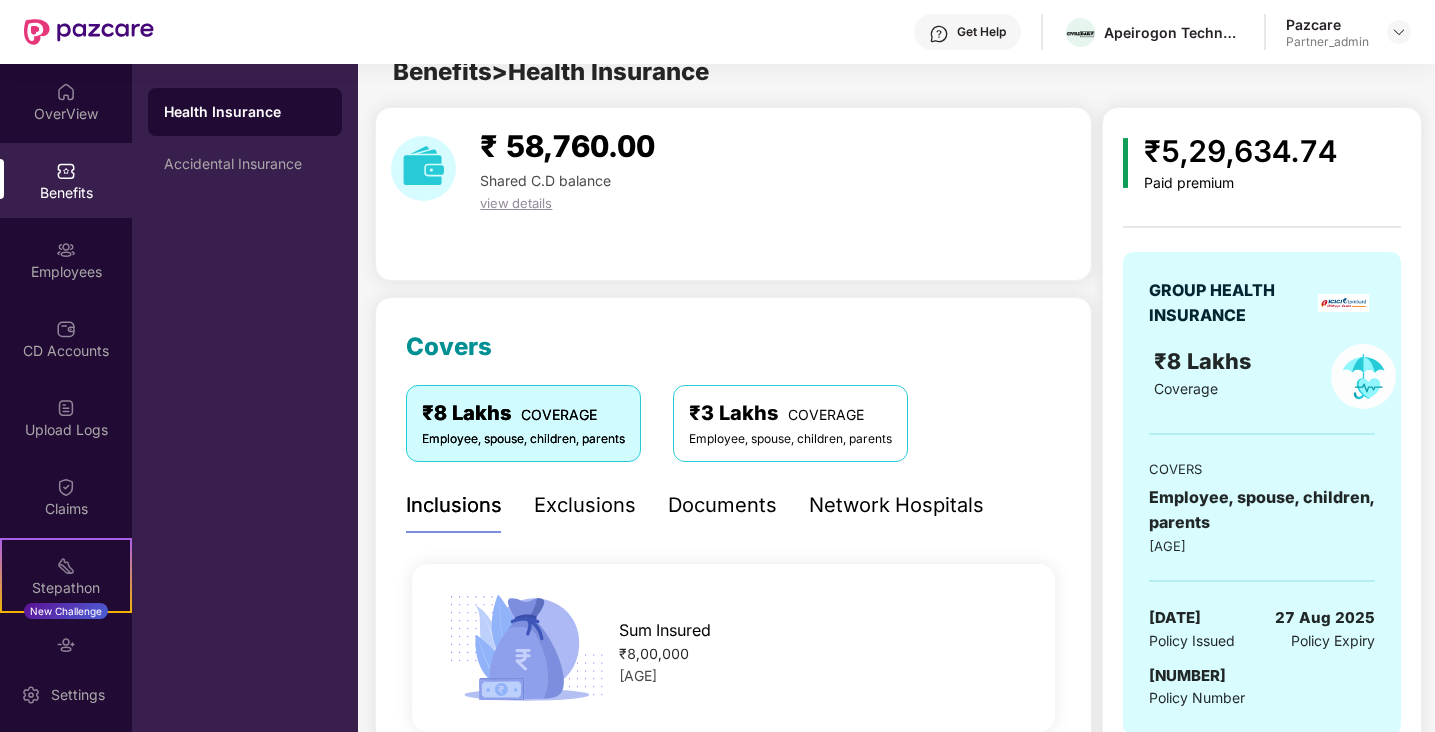 click on "Documents" at bounding box center (722, 505) 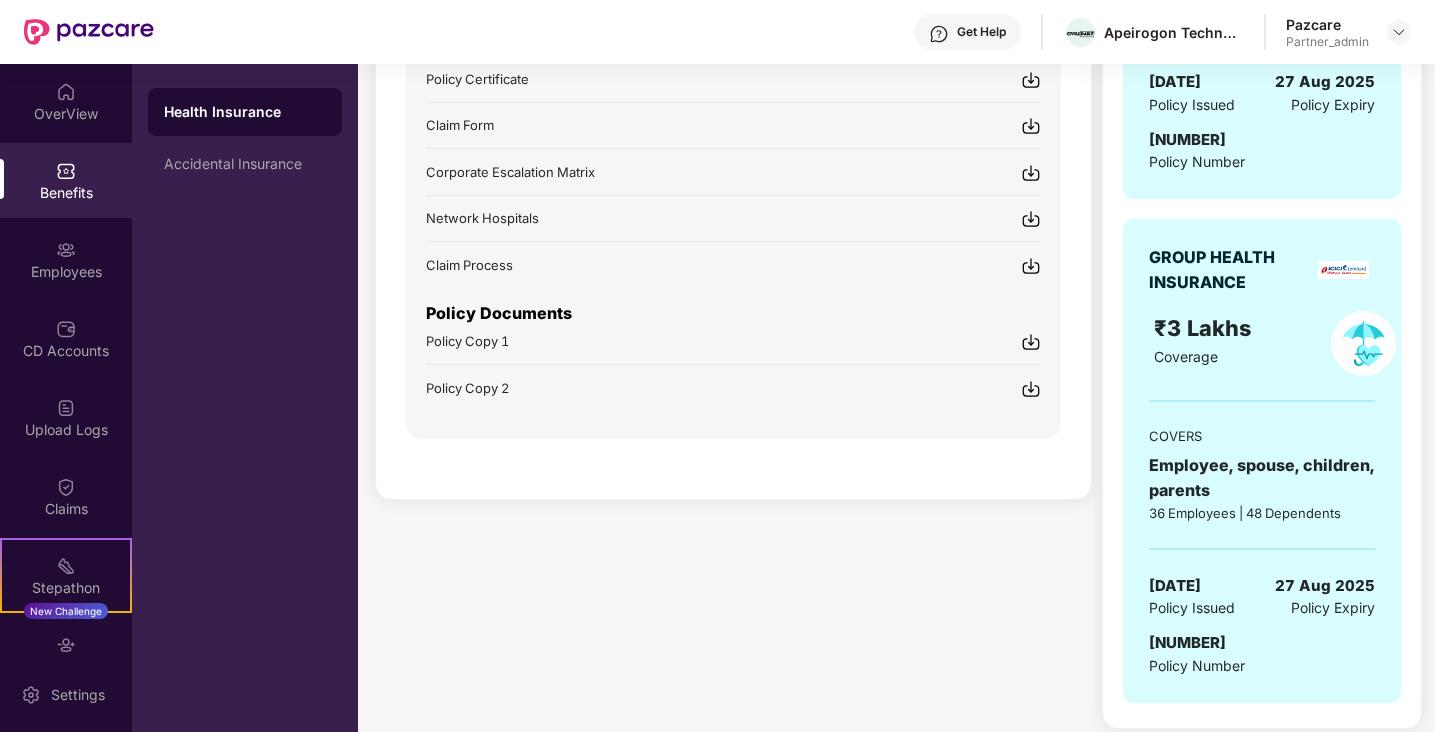 scroll, scrollTop: 575, scrollLeft: 0, axis: vertical 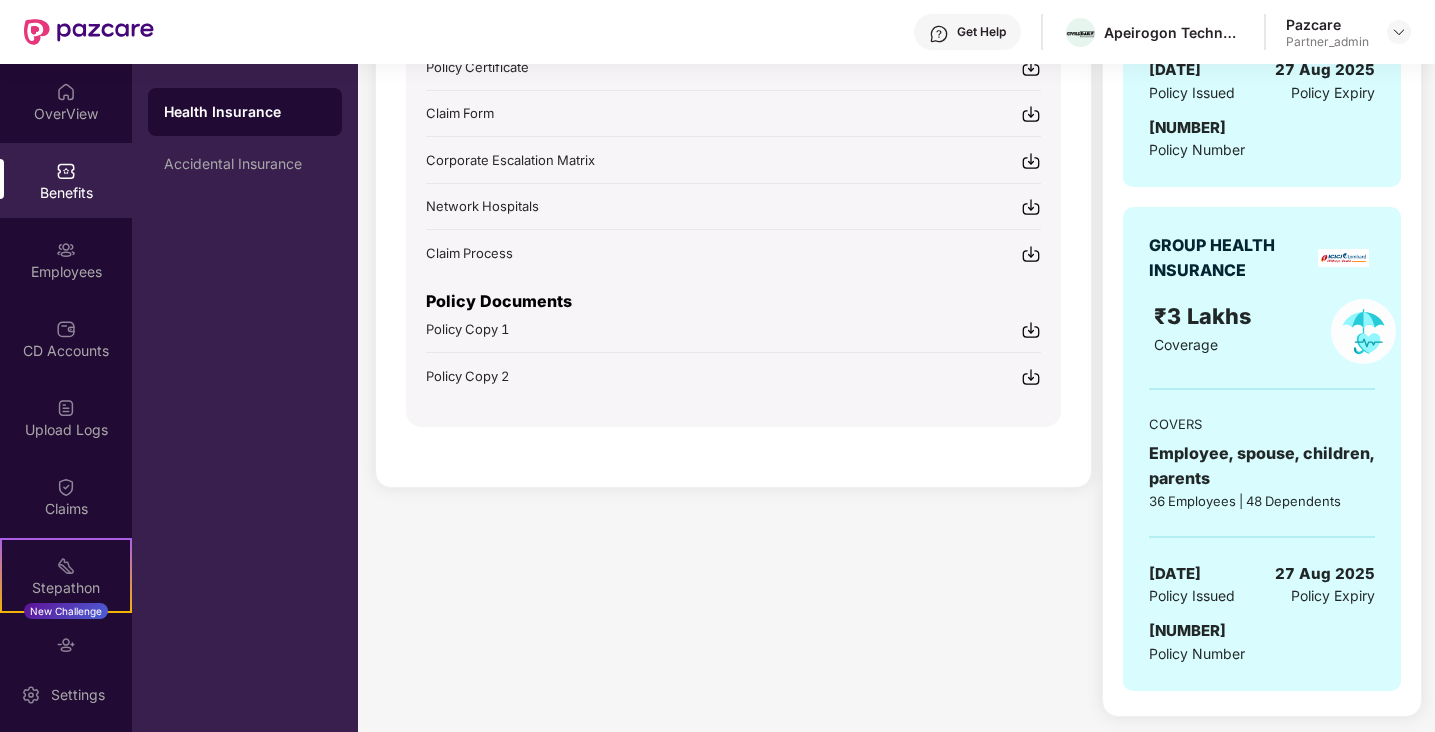 click on "Policy Copy 2" at bounding box center [733, 375] 